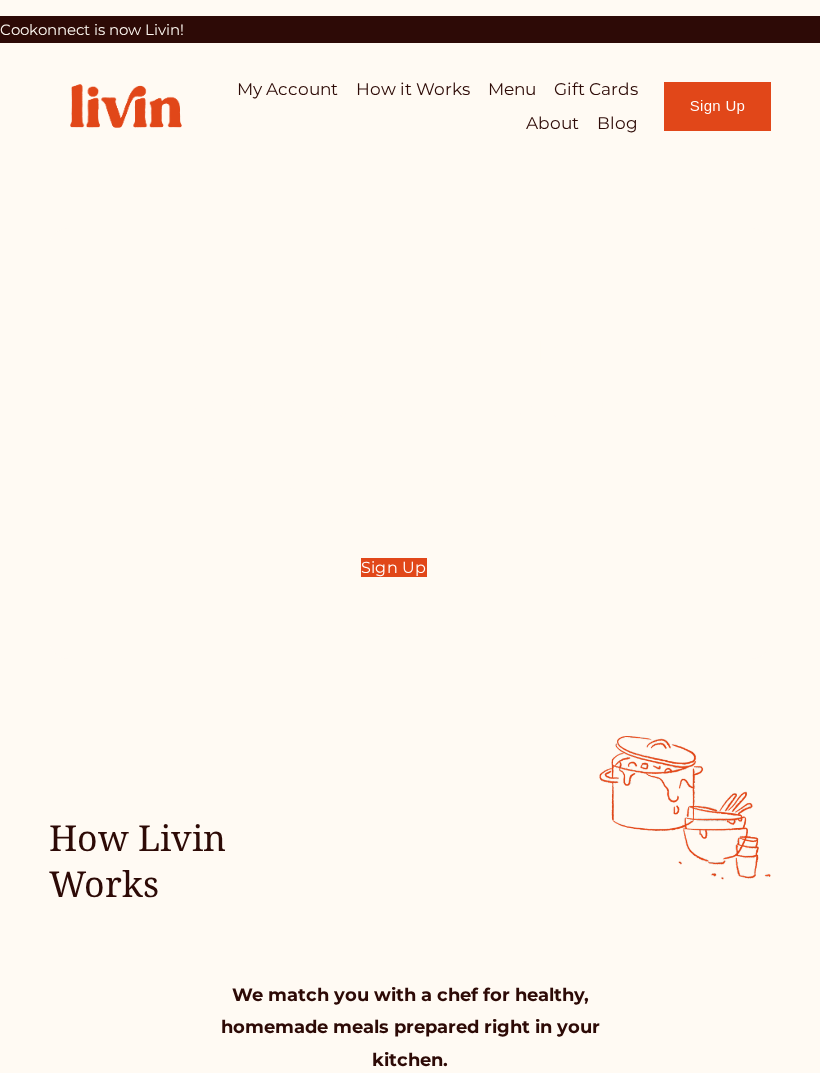 scroll, scrollTop: 0, scrollLeft: 0, axis: both 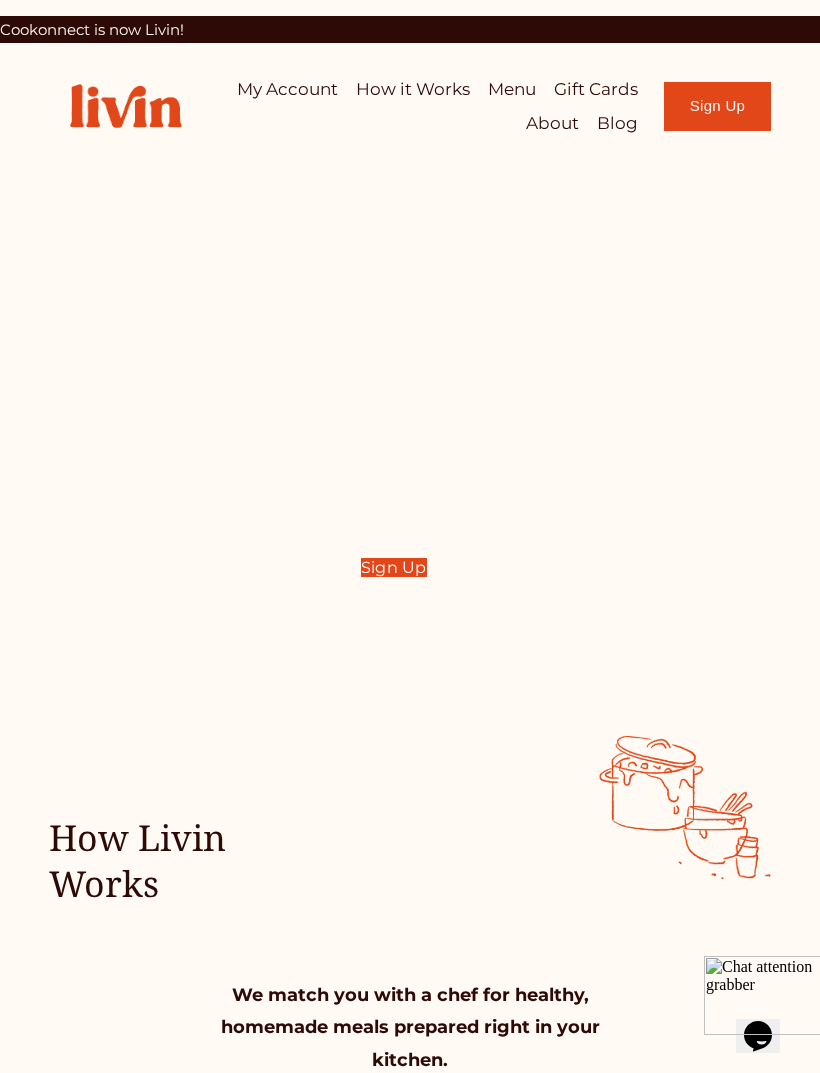 click on "My Account" at bounding box center [410, 336] 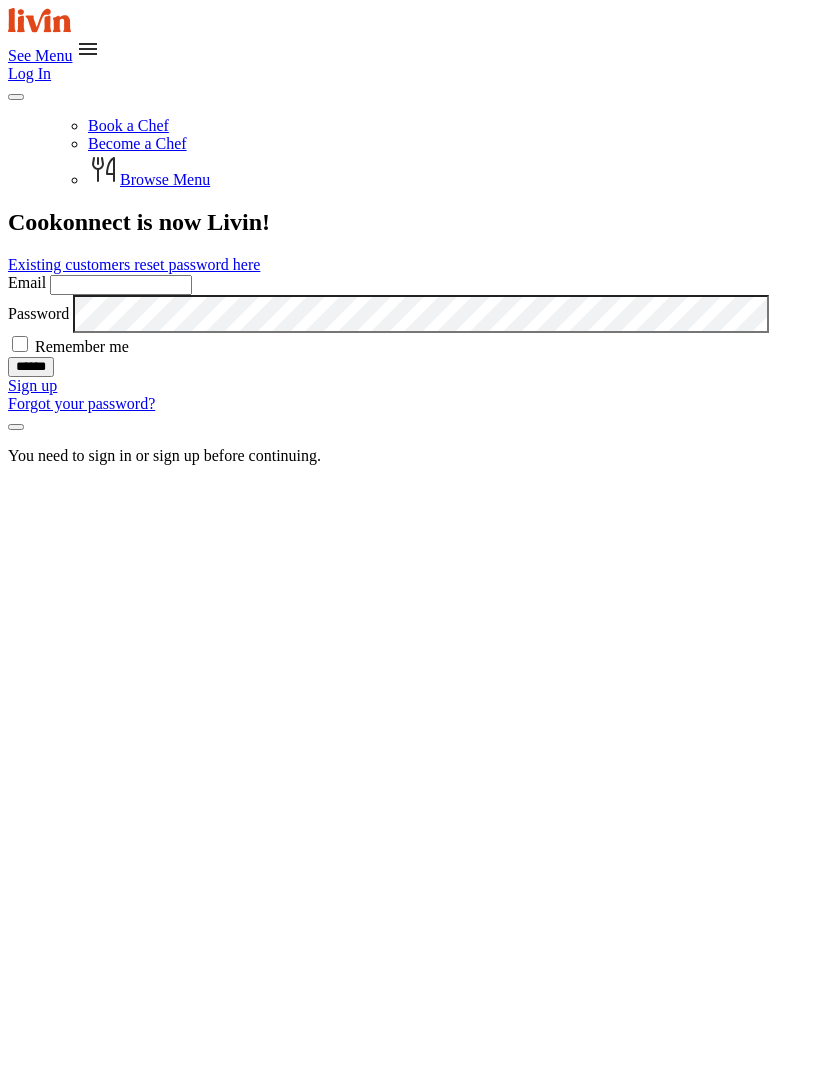 scroll, scrollTop: 0, scrollLeft: 0, axis: both 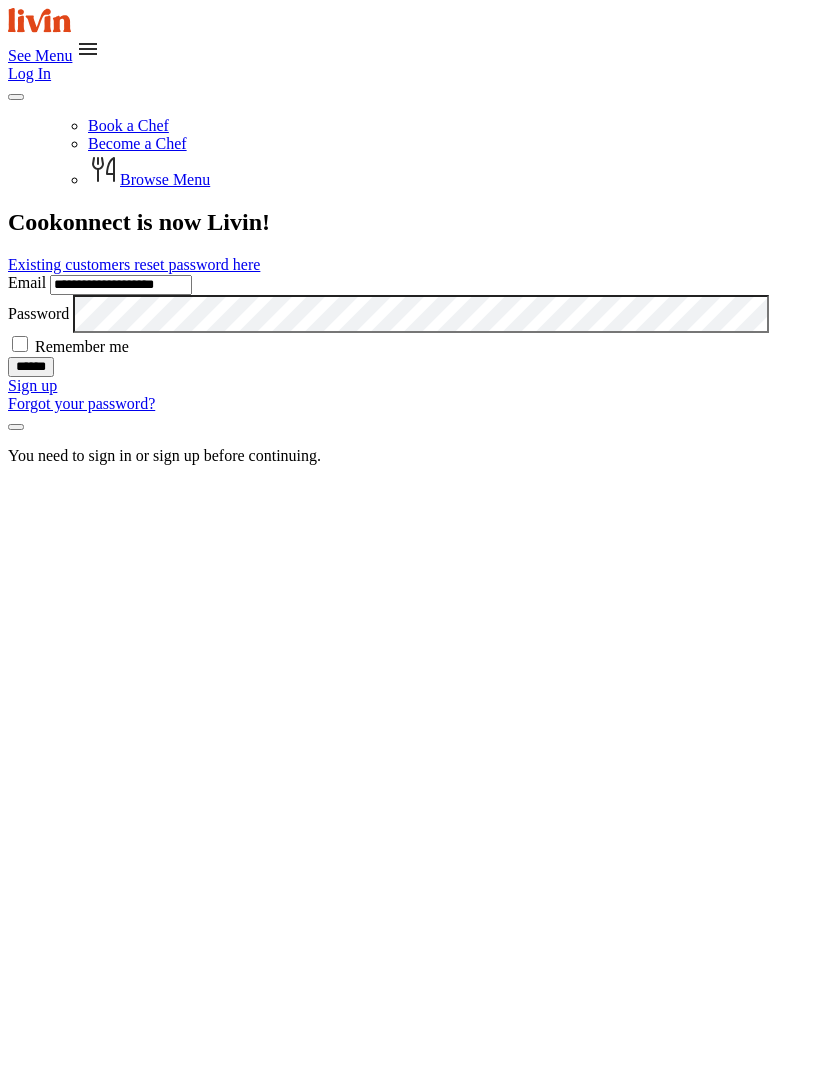 click on "******" at bounding box center (31, 367) 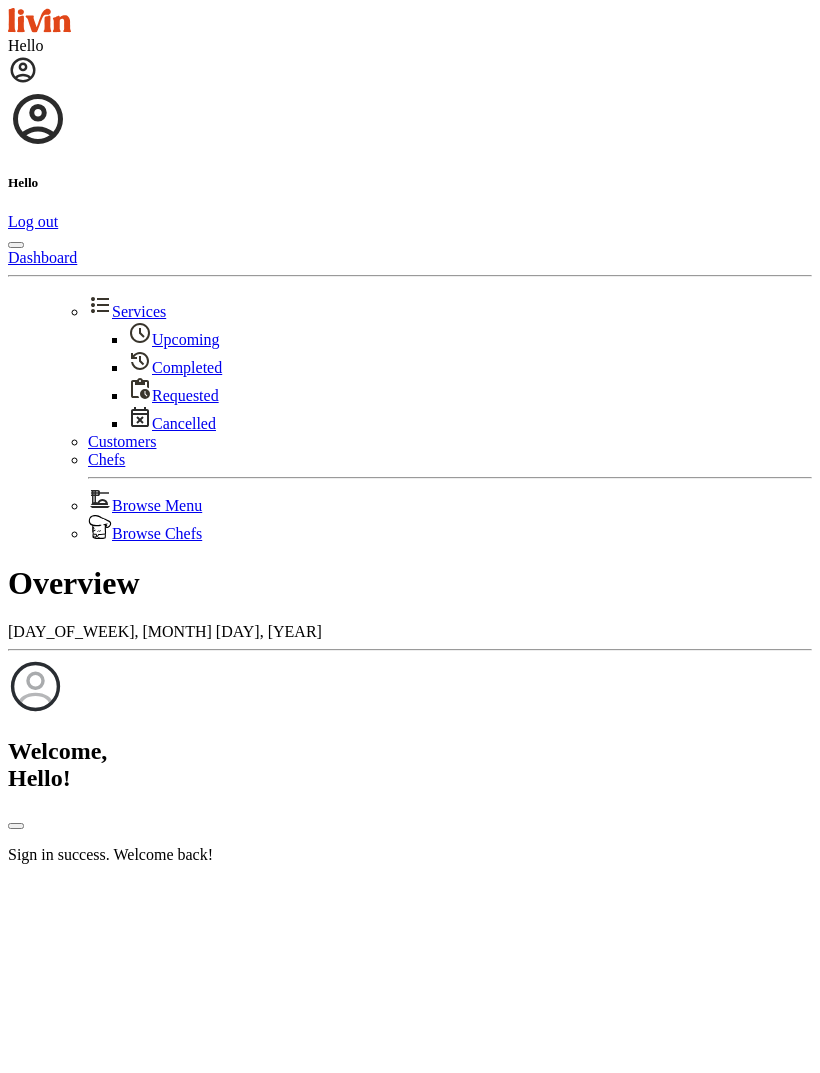 click at bounding box center [16, 826] 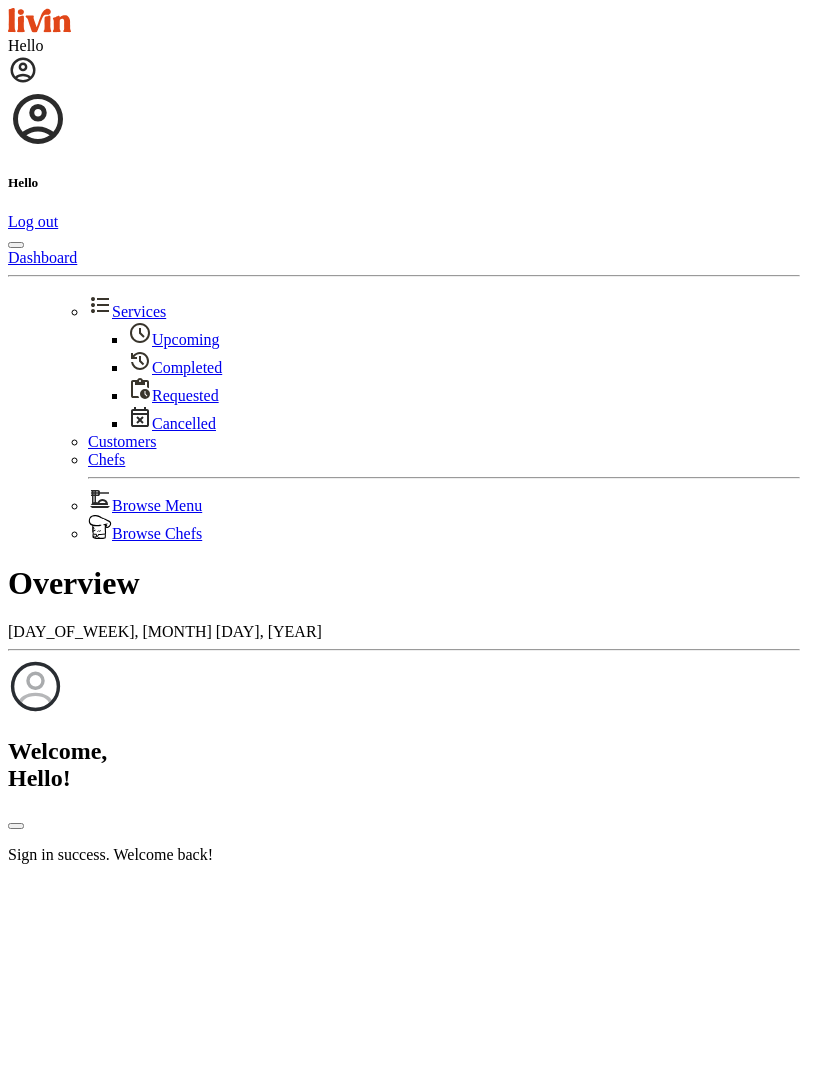 click on "Upcoming" at bounding box center [174, 339] 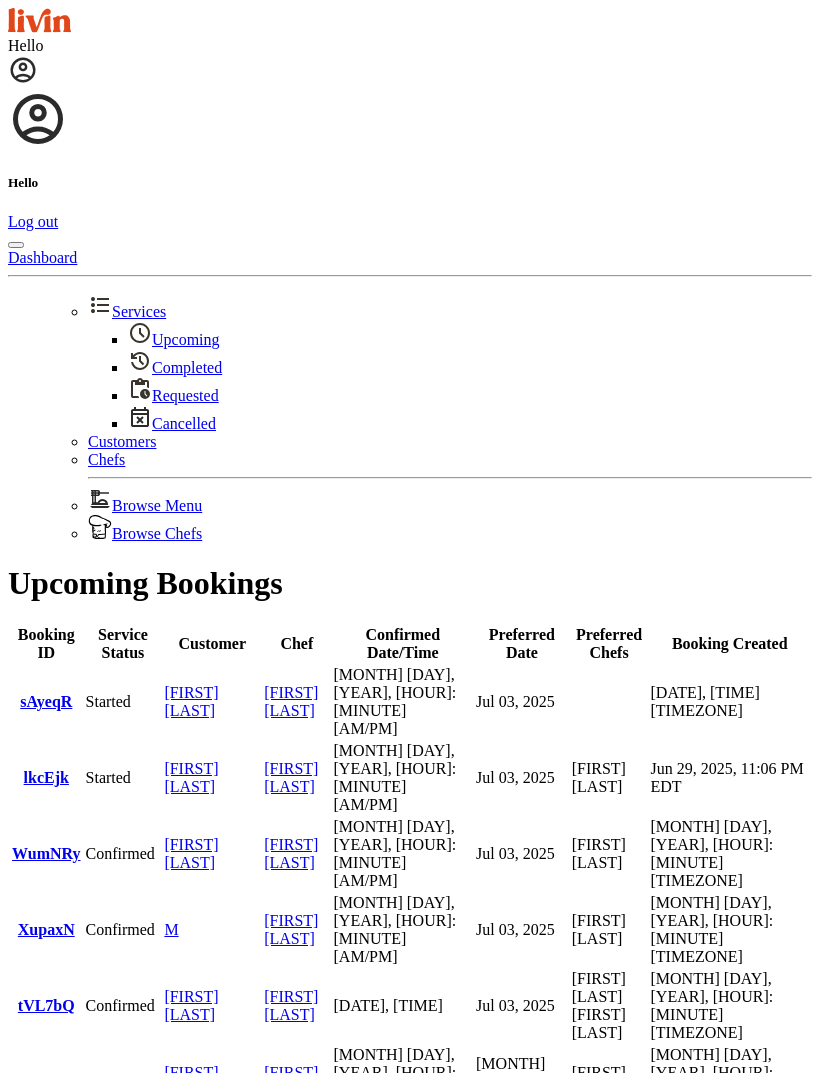 click at bounding box center (23, 70) 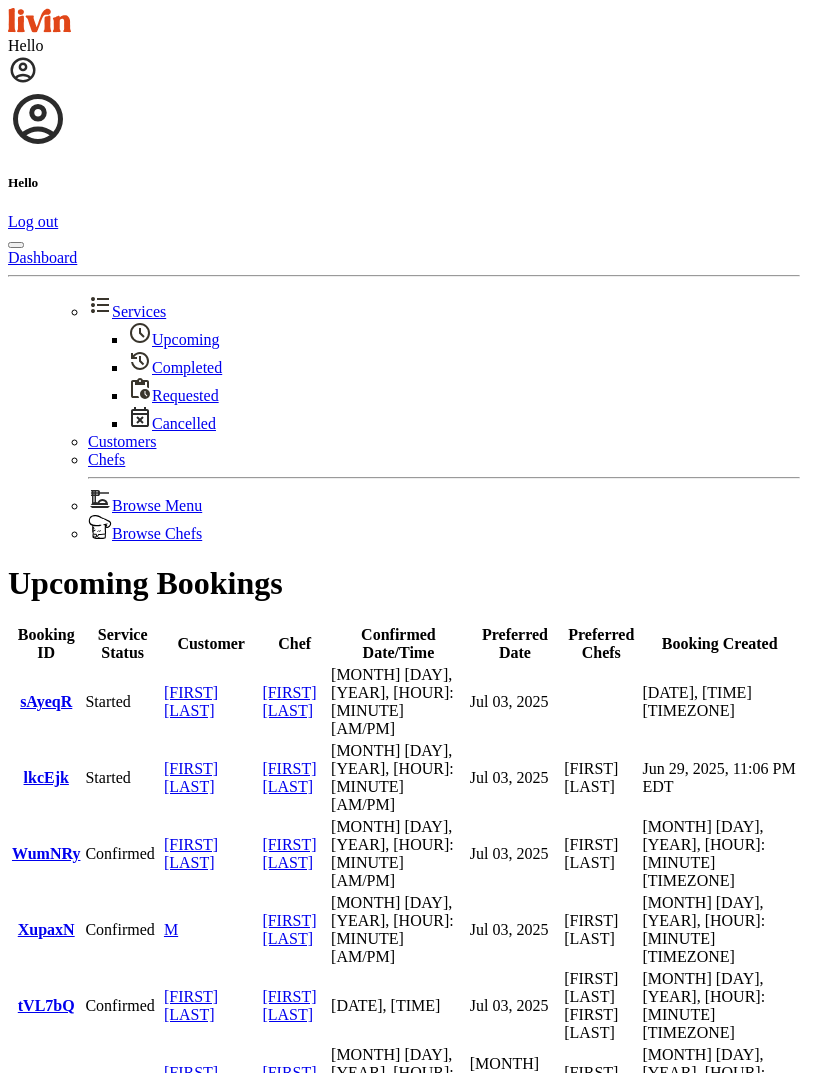 click on "Customers" at bounding box center (122, 441) 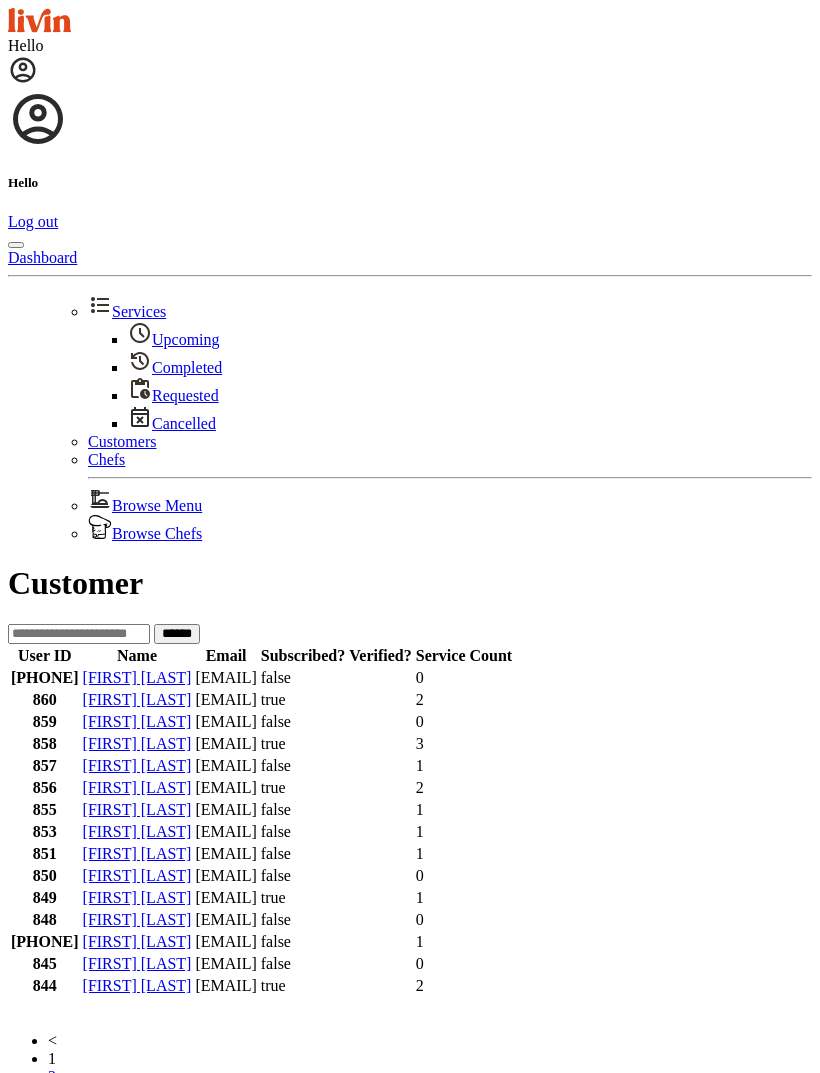 click at bounding box center [79, 634] 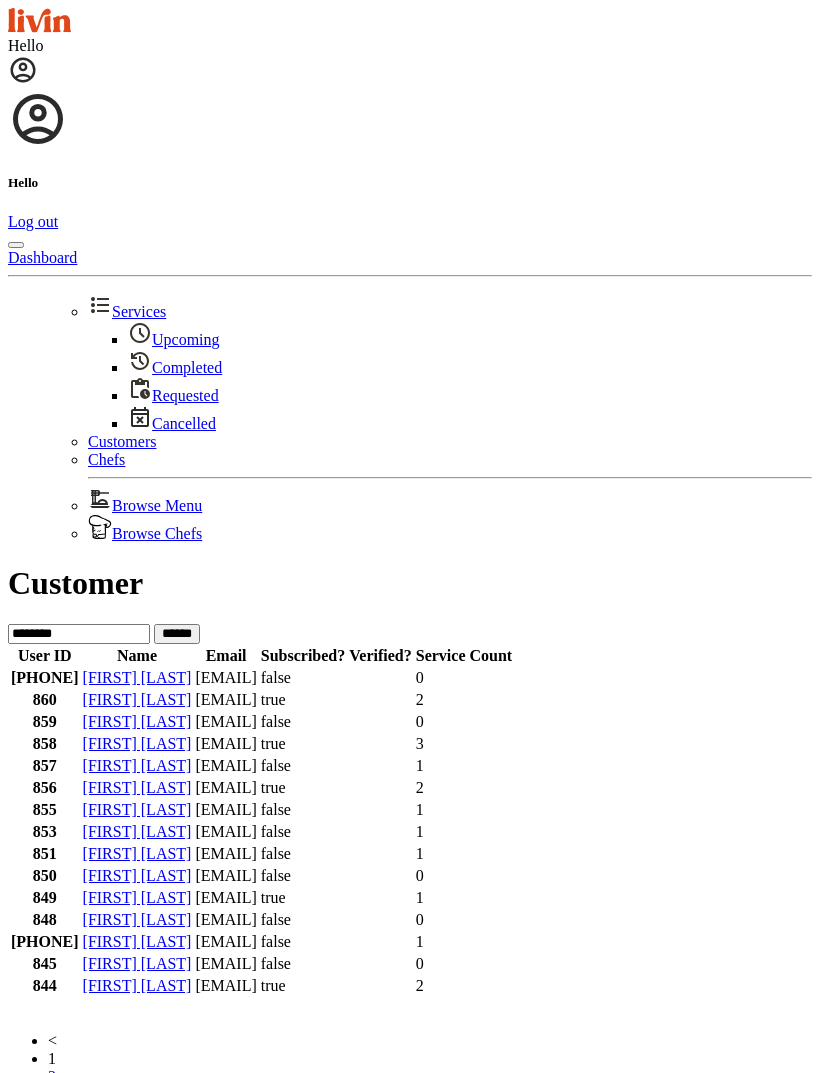 type on "********" 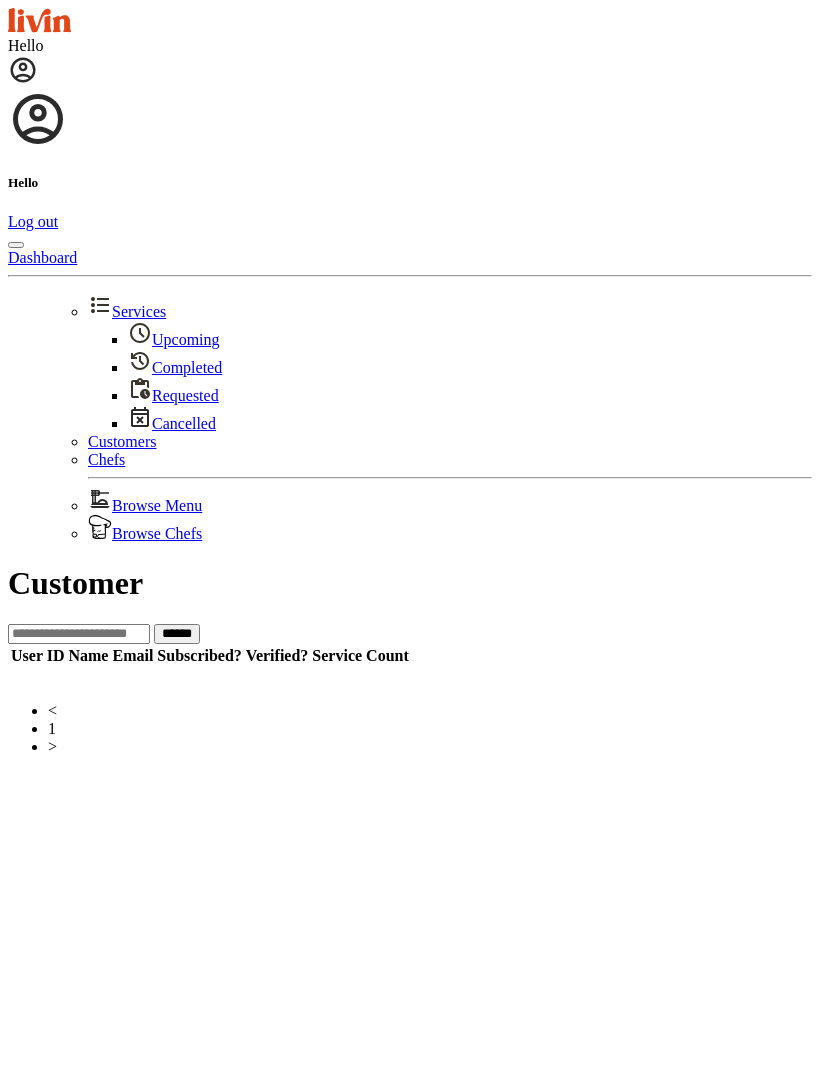 click at bounding box center [79, 634] 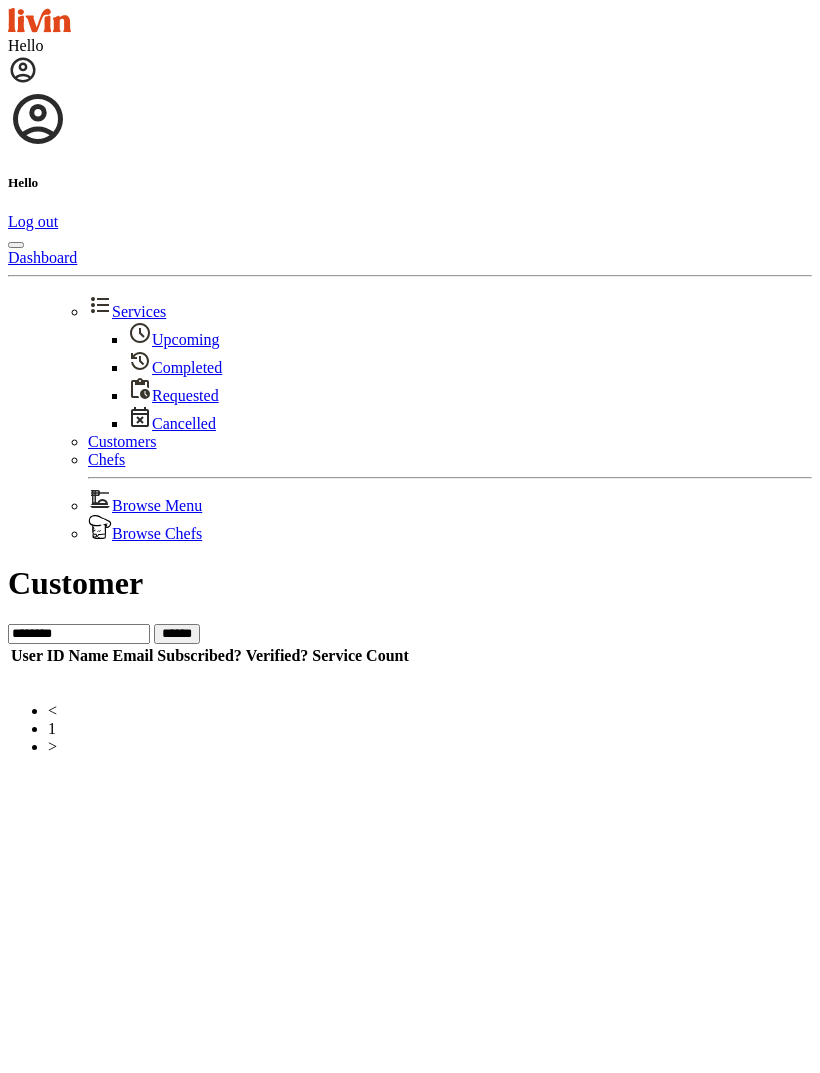 type on "********" 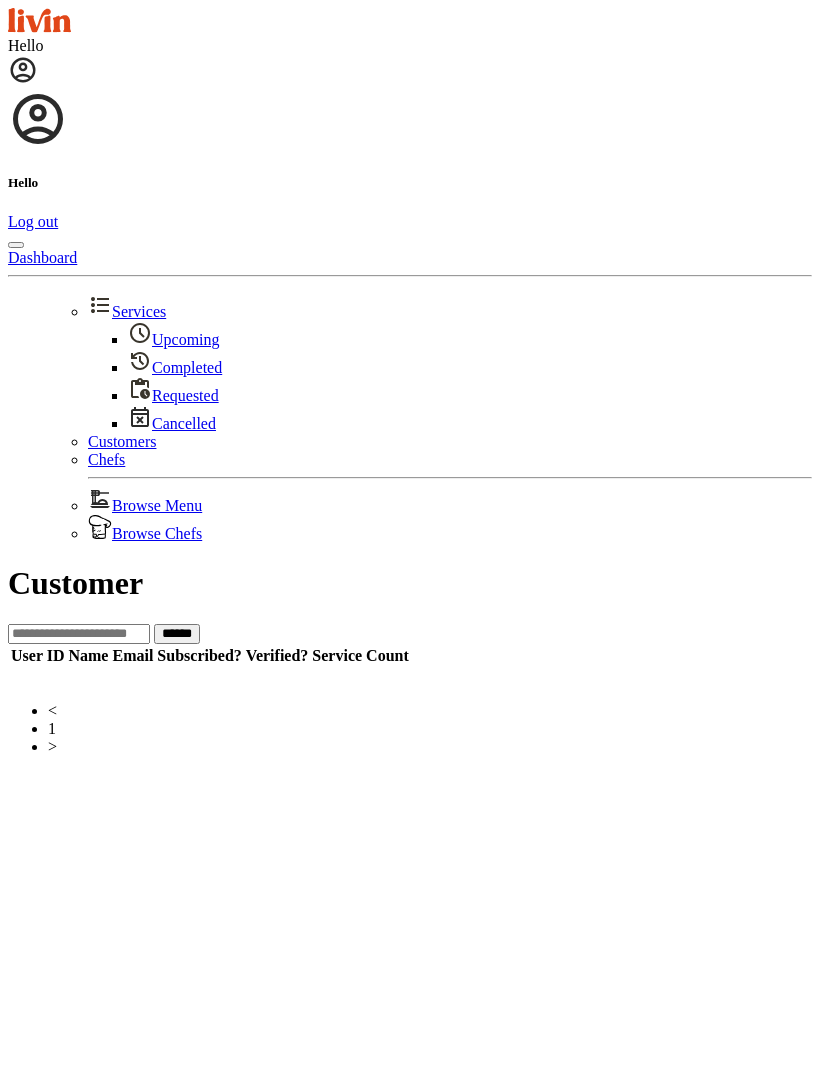 click at bounding box center (79, 634) 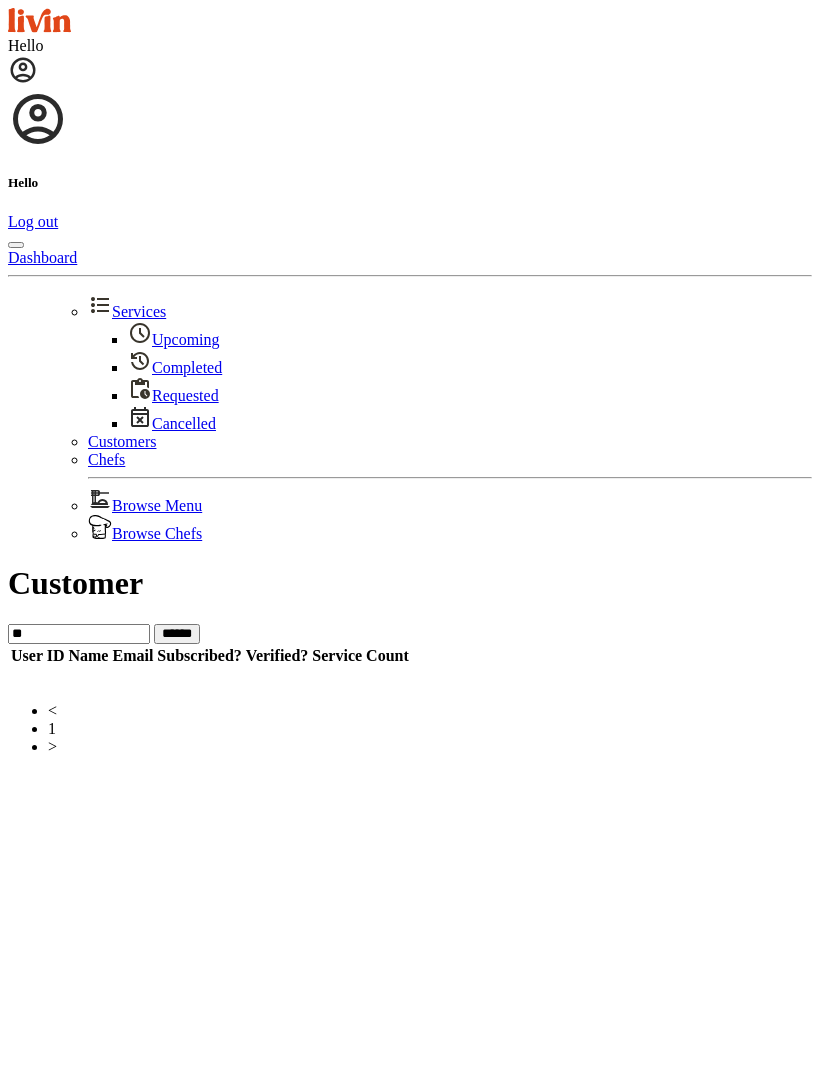 type on "**" 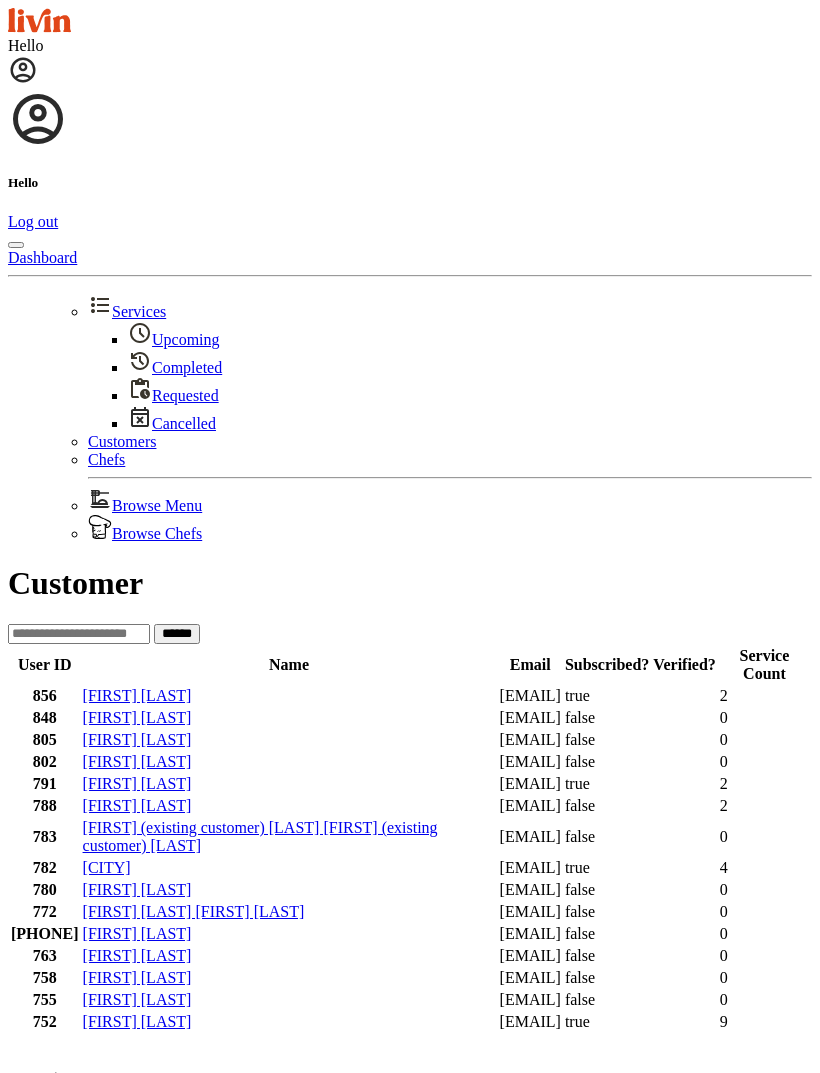 click on "[FIRST] [LAST]" at bounding box center [137, 783] 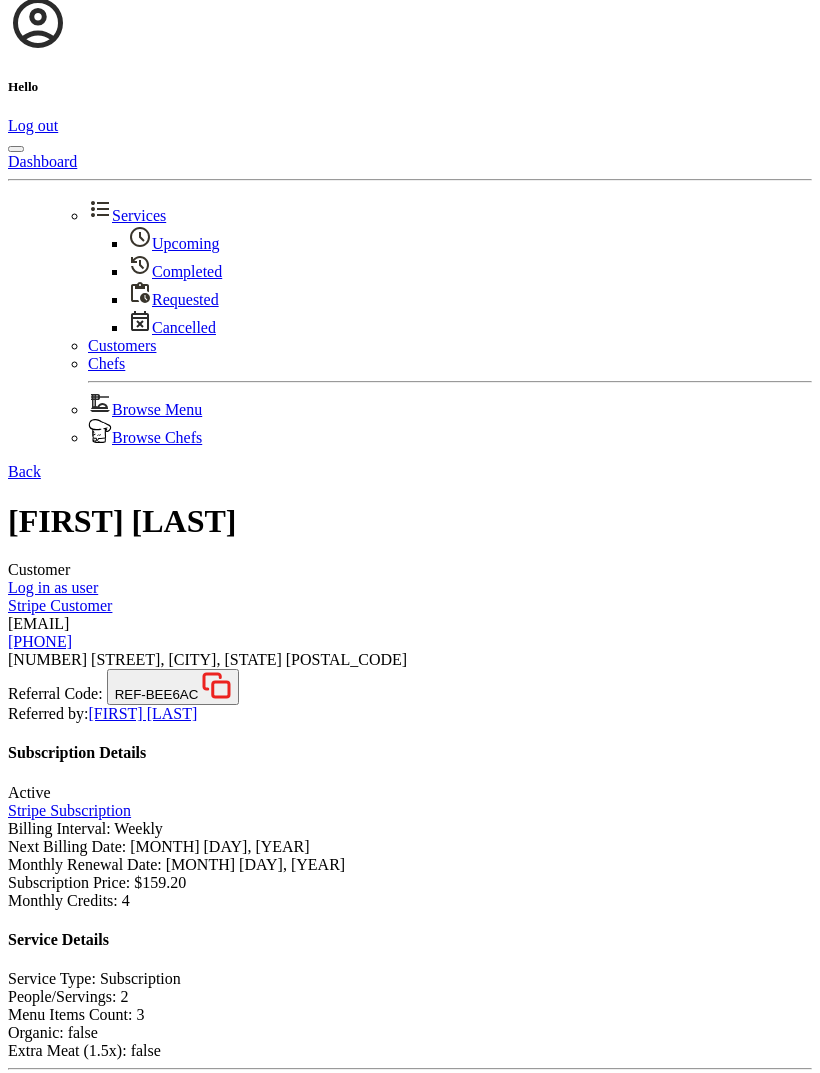 scroll, scrollTop: 0, scrollLeft: 29, axis: horizontal 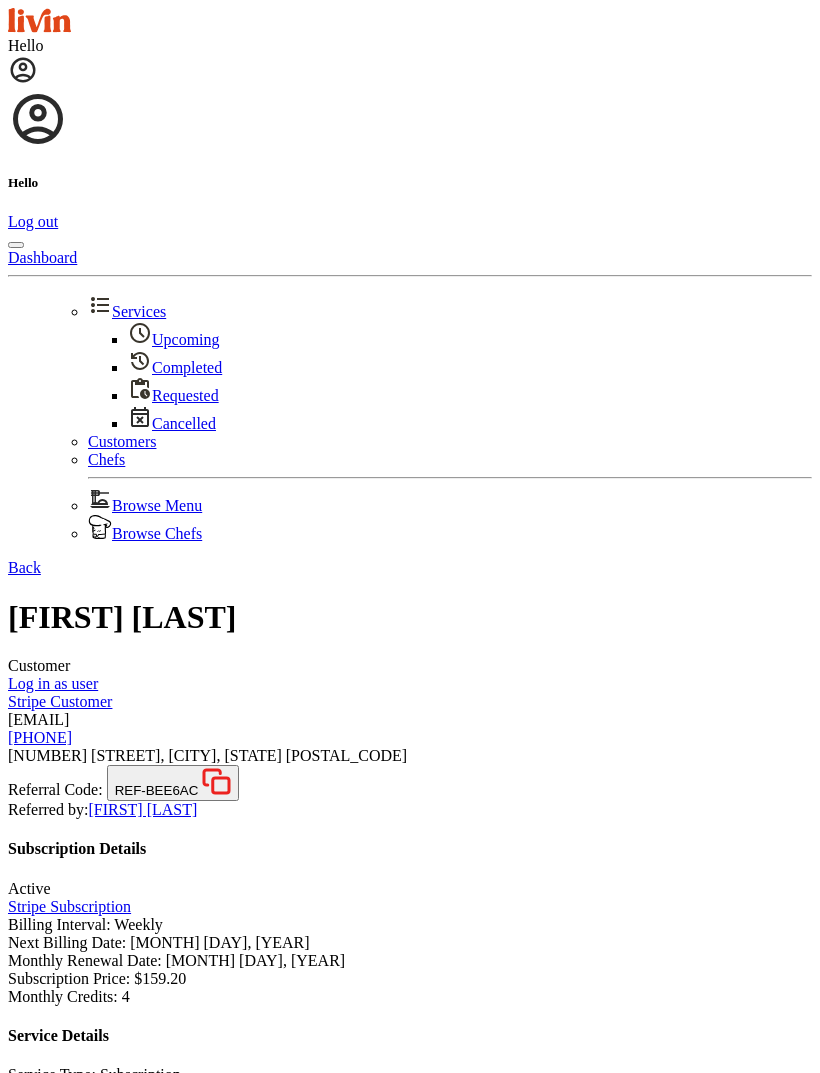 click on "Back" at bounding box center [24, 567] 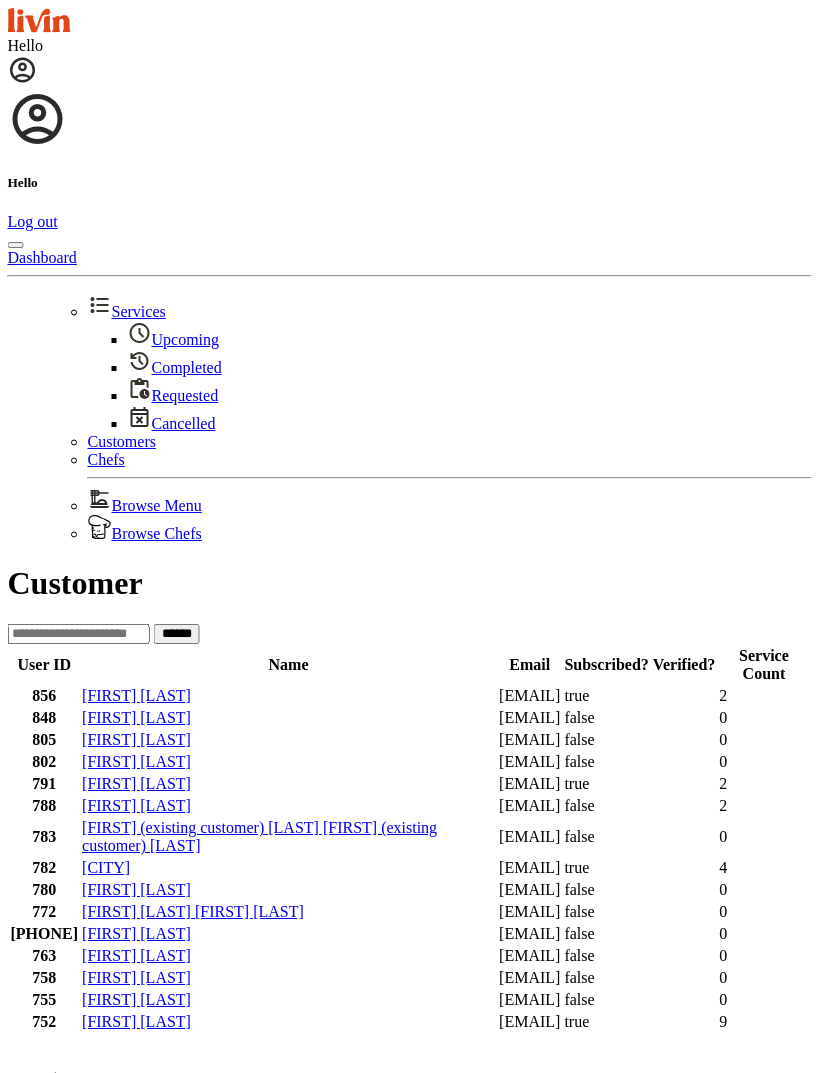 scroll, scrollTop: 0, scrollLeft: 0, axis: both 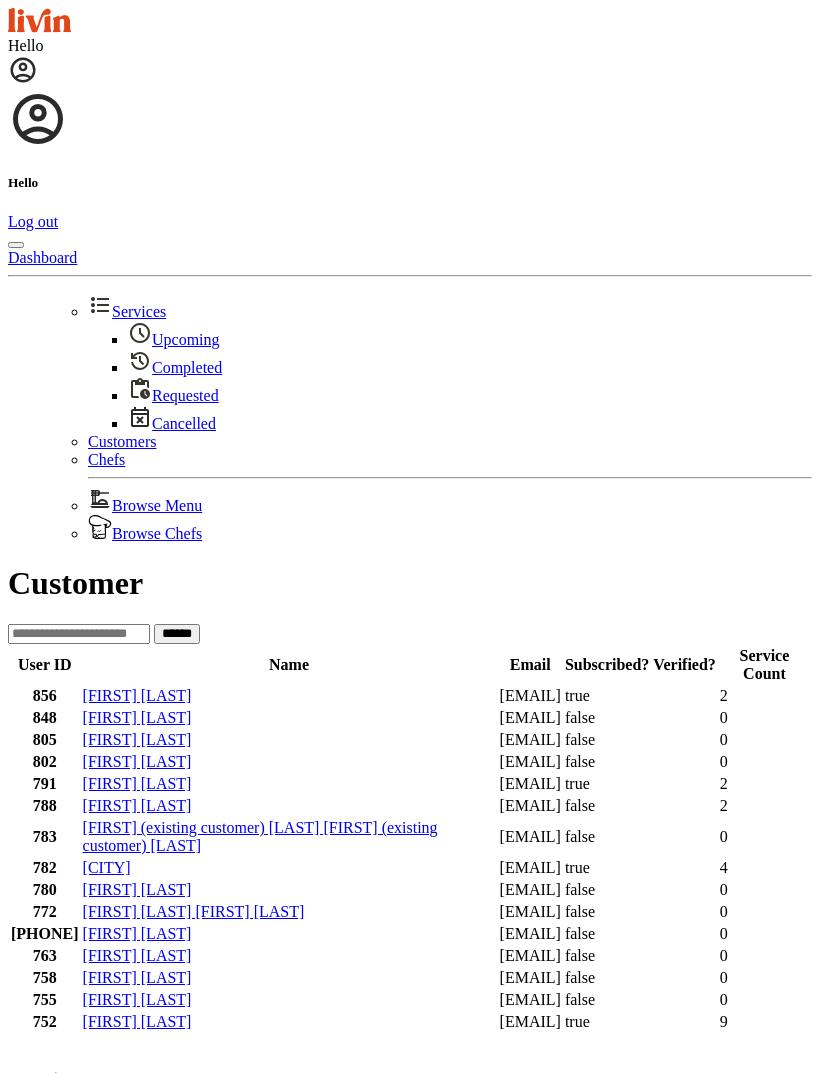 click at bounding box center (79, 634) 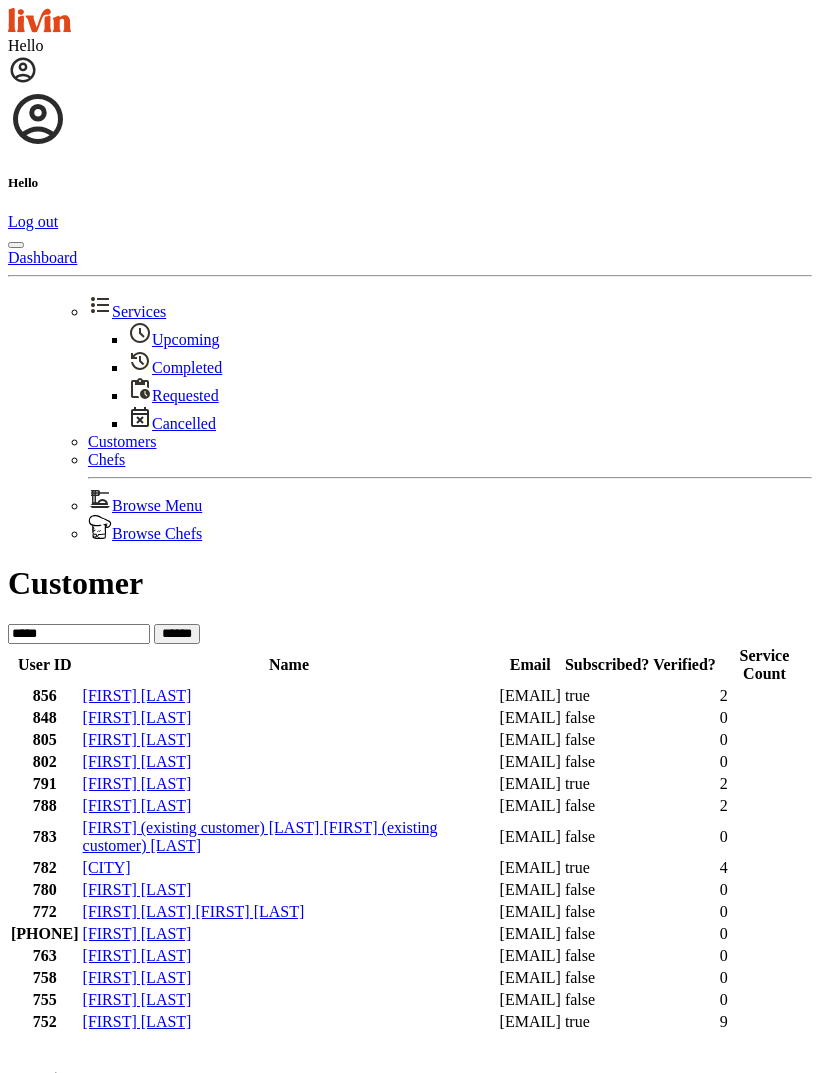type on "*****" 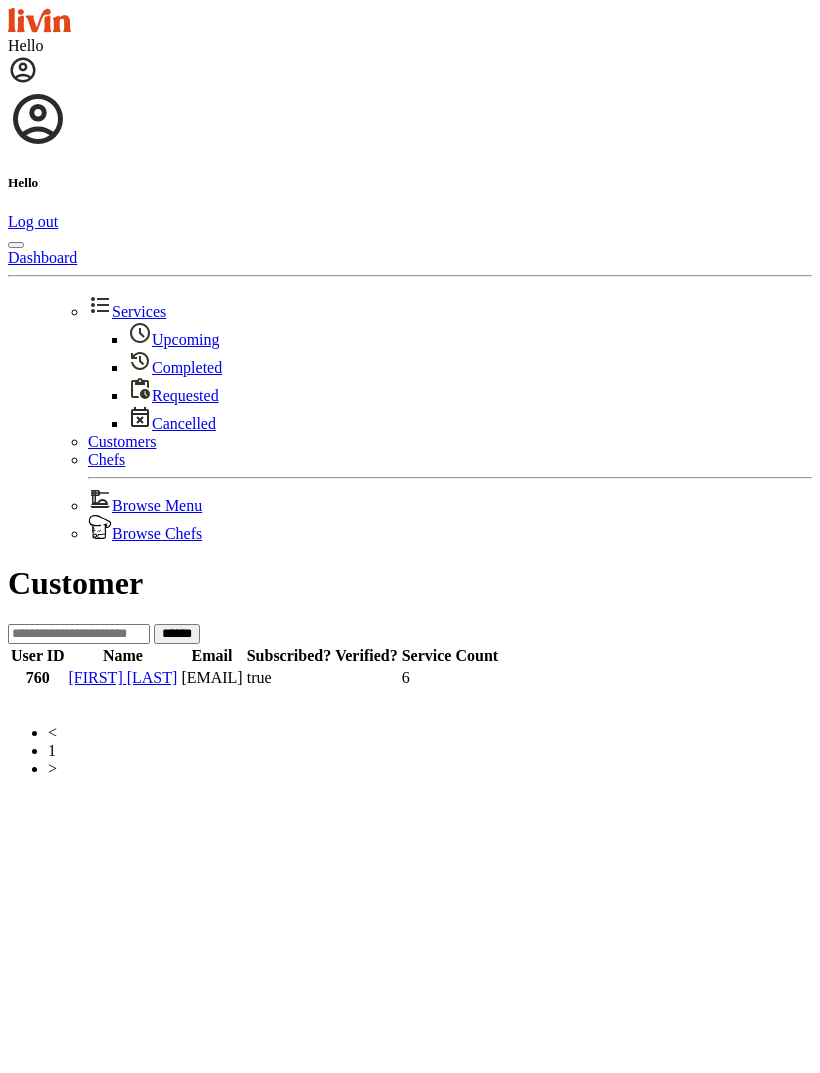 click on "[FIRST] [LAST]" at bounding box center (122, 677) 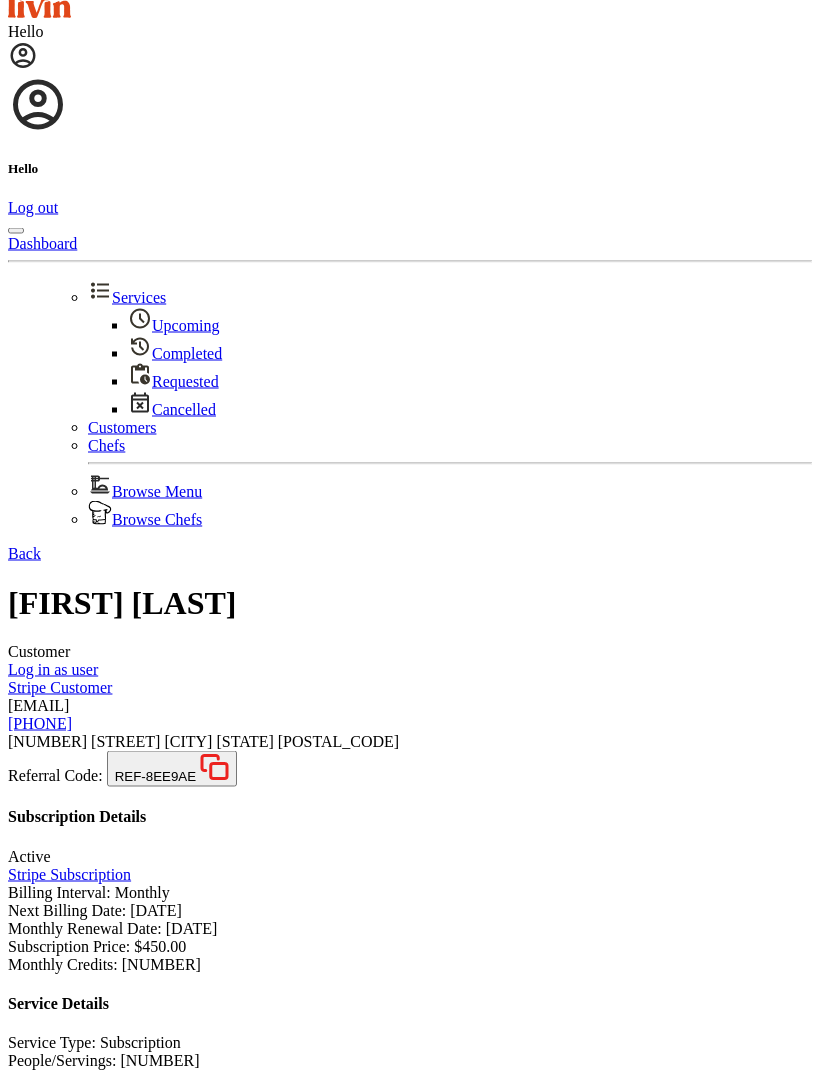 scroll, scrollTop: 0, scrollLeft: 0, axis: both 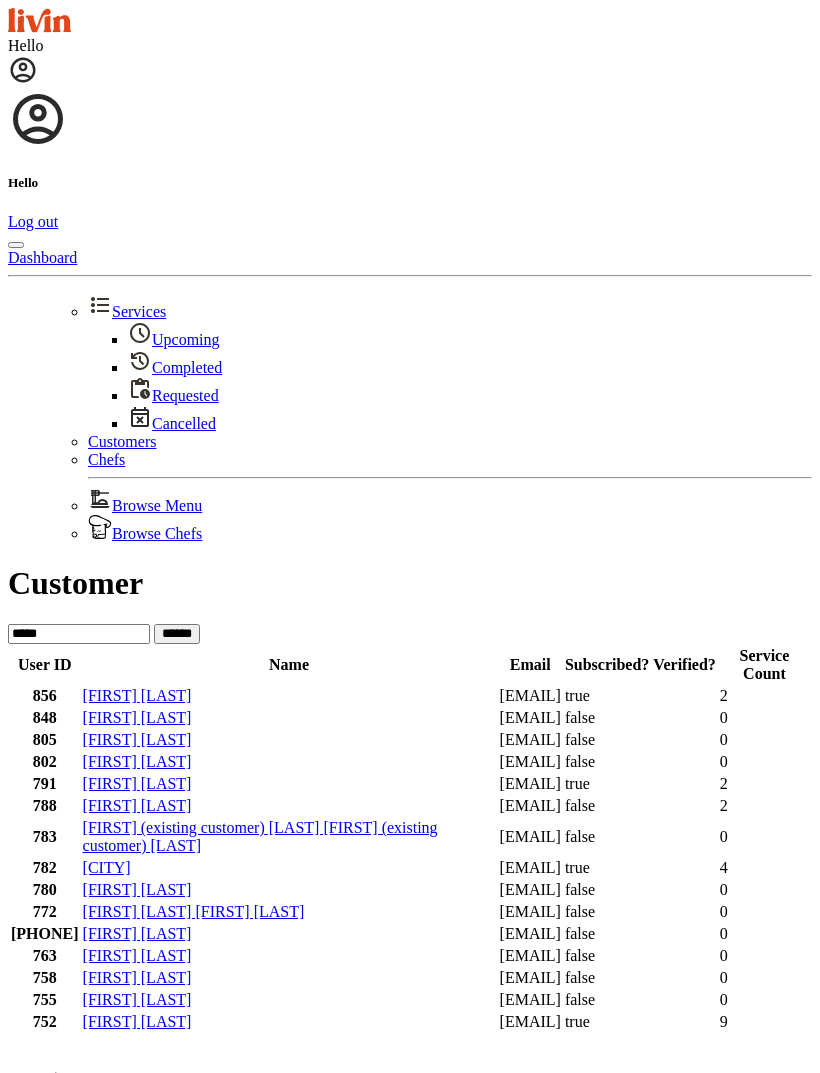 click on "[FIRST] [LAST]" at bounding box center (137, 695) 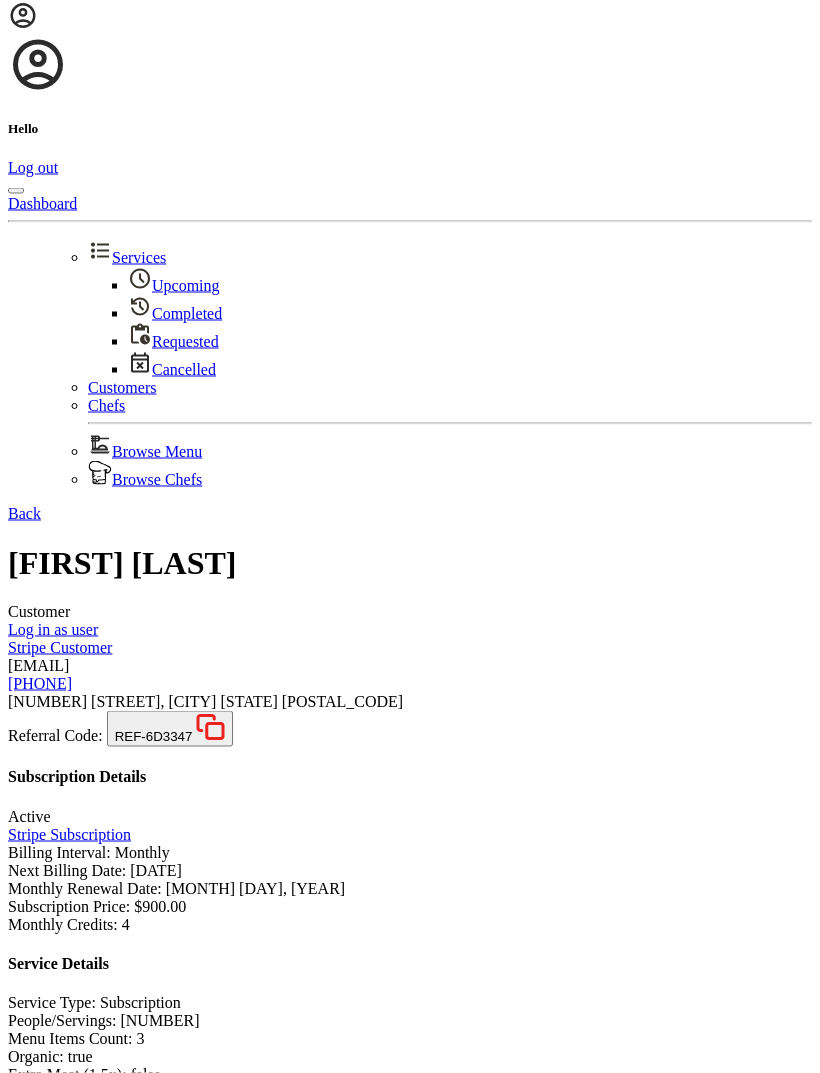 scroll, scrollTop: 0, scrollLeft: 0, axis: both 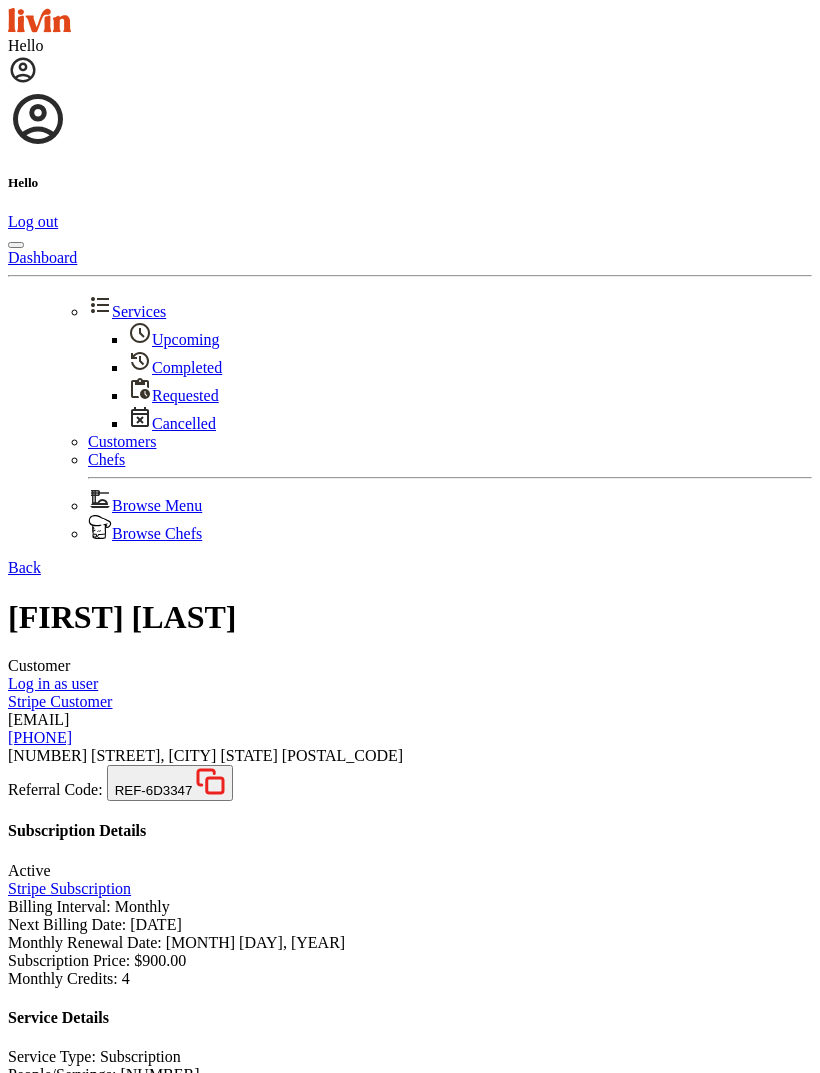 click on "Log in as user" at bounding box center (53, 683) 